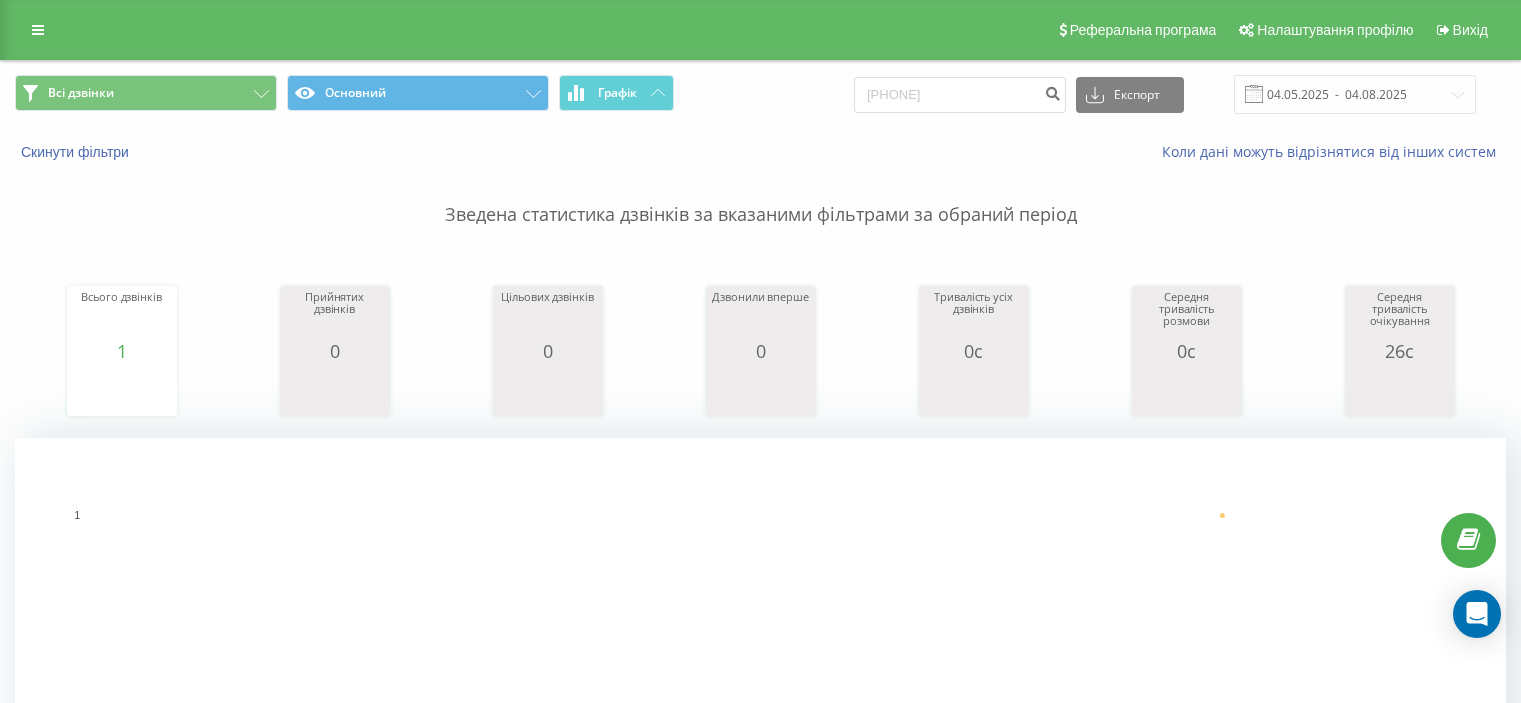 scroll, scrollTop: 0, scrollLeft: 0, axis: both 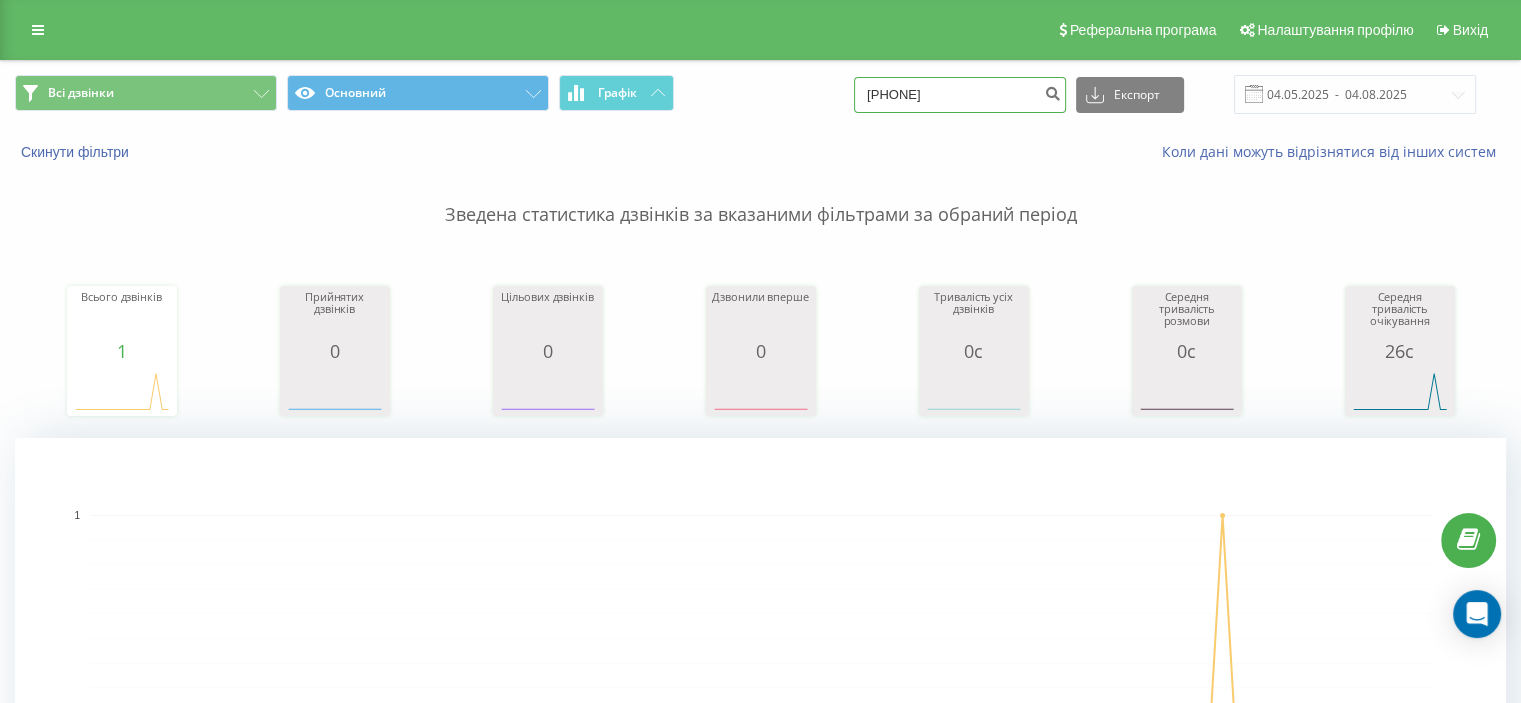 click on "[PHONE]" at bounding box center (960, 95) 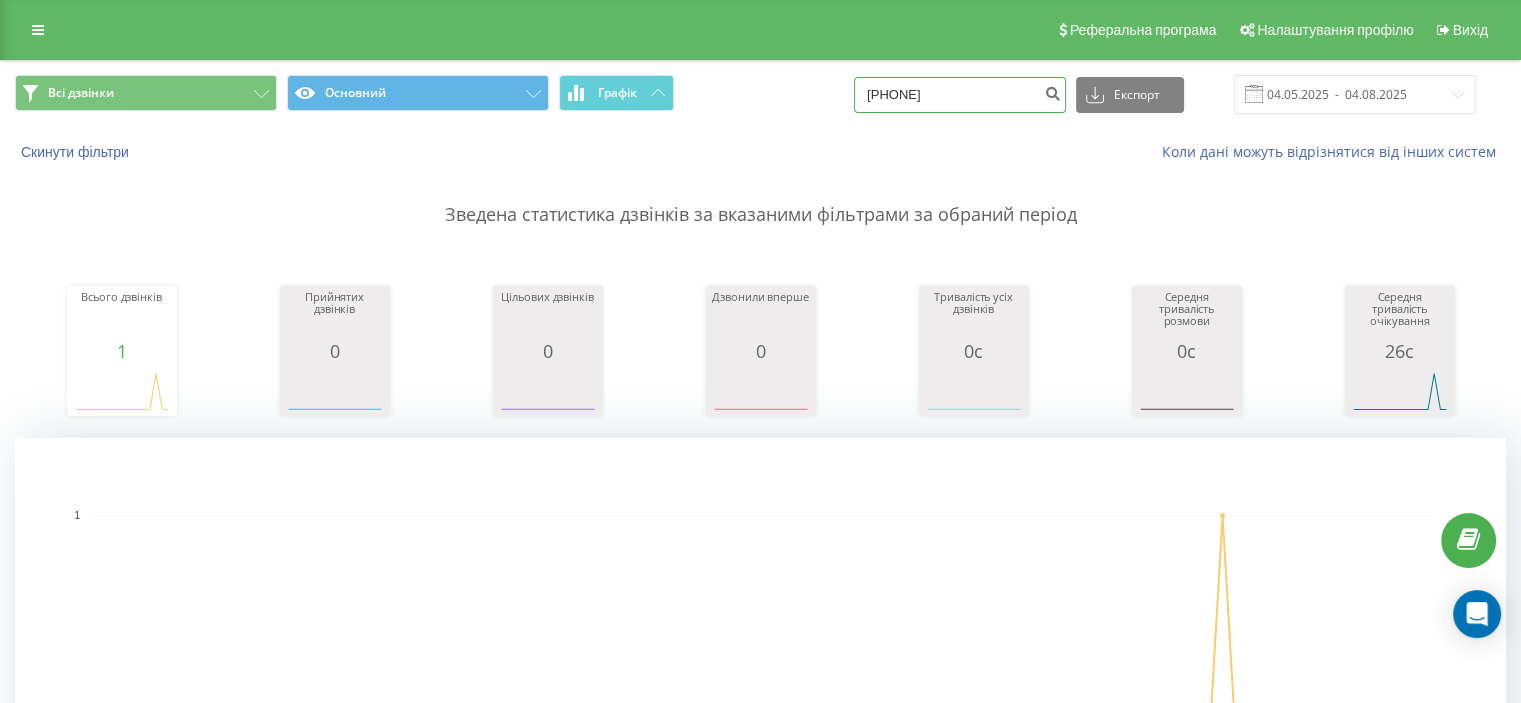 type on "380976358143" 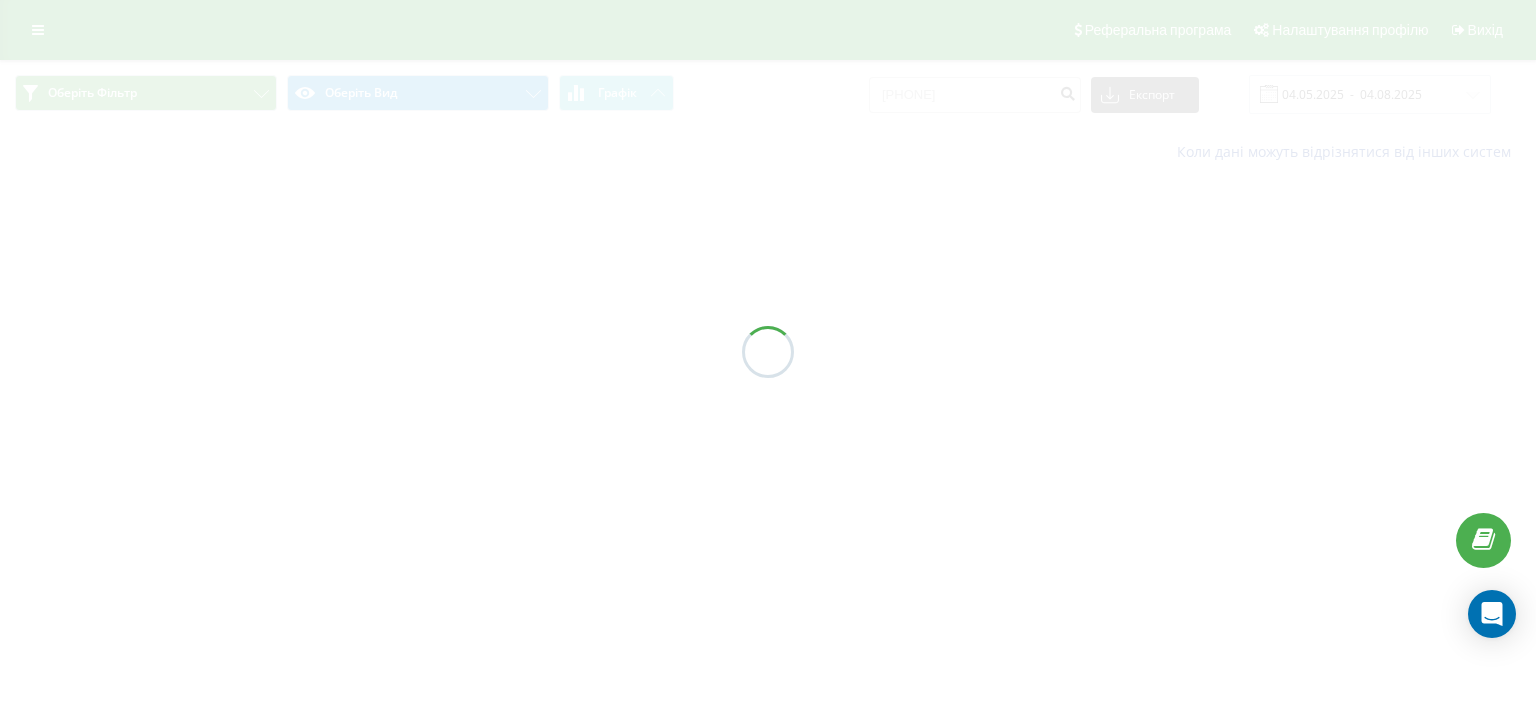 scroll, scrollTop: 0, scrollLeft: 0, axis: both 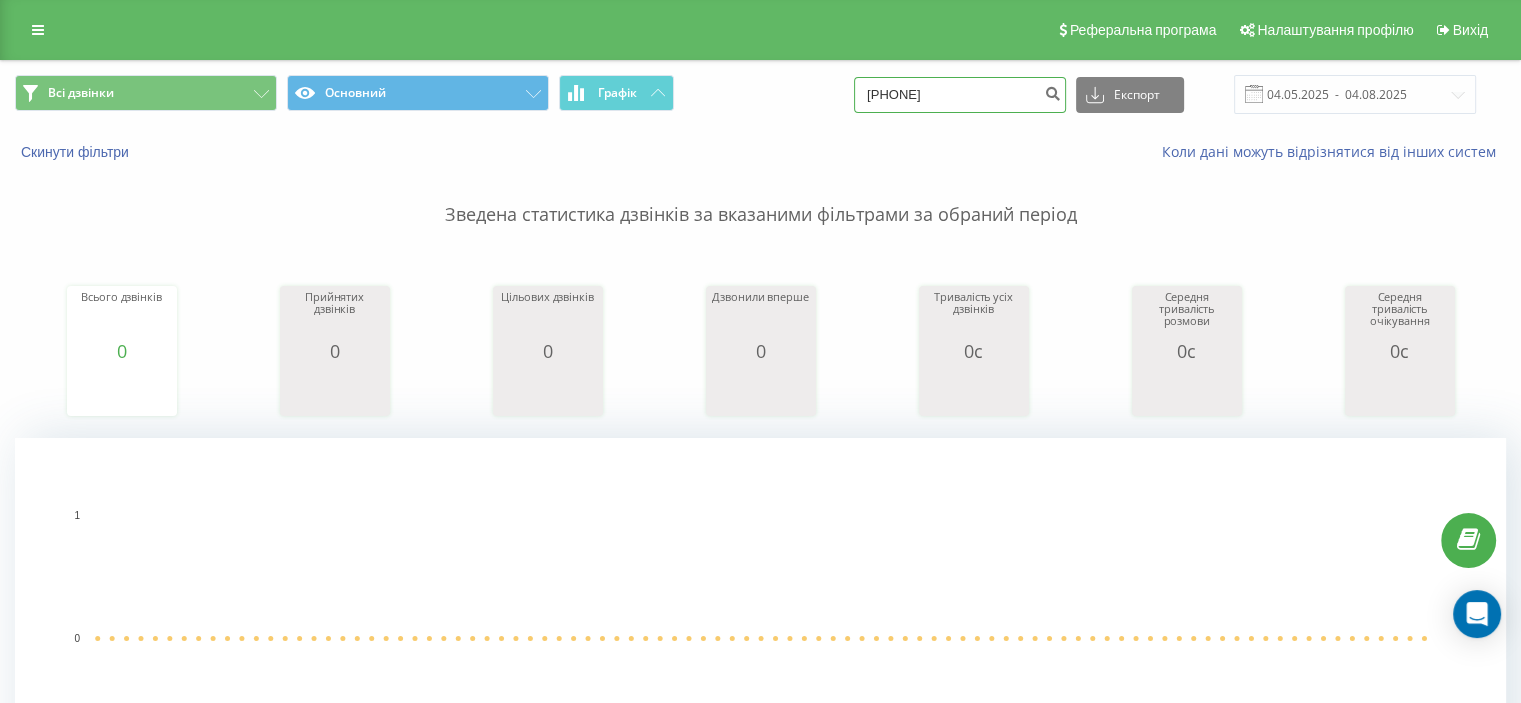 click on "380976358143" at bounding box center [960, 95] 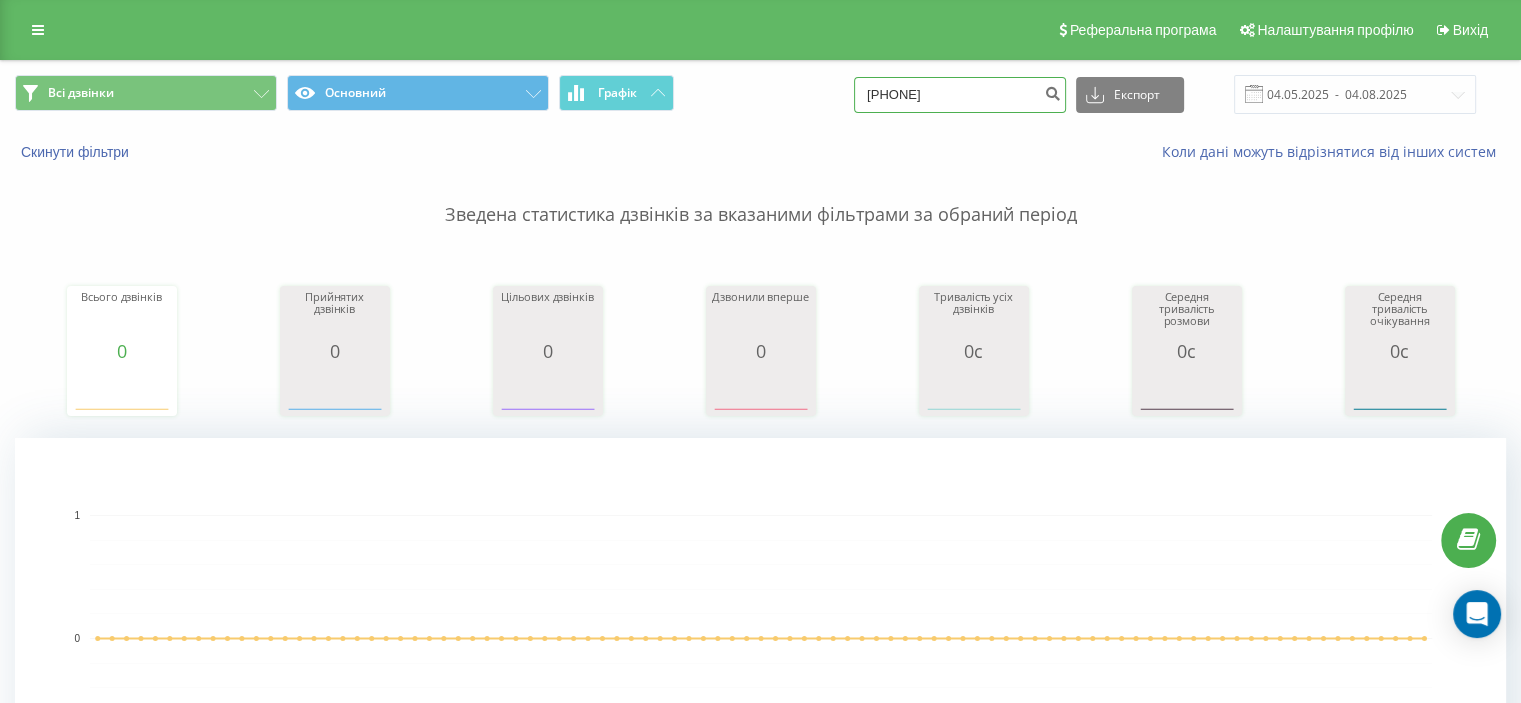 type on "[PHONE]" 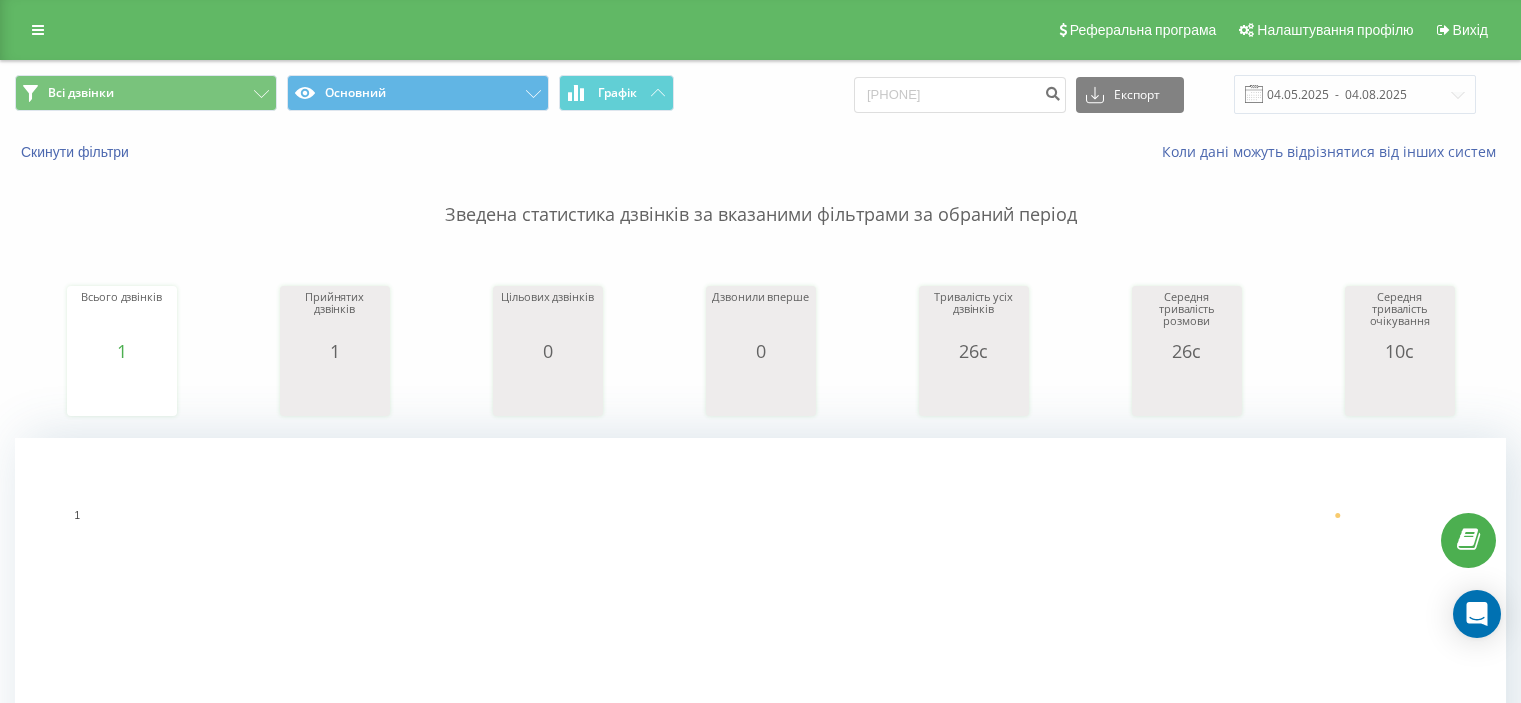 scroll, scrollTop: 0, scrollLeft: 0, axis: both 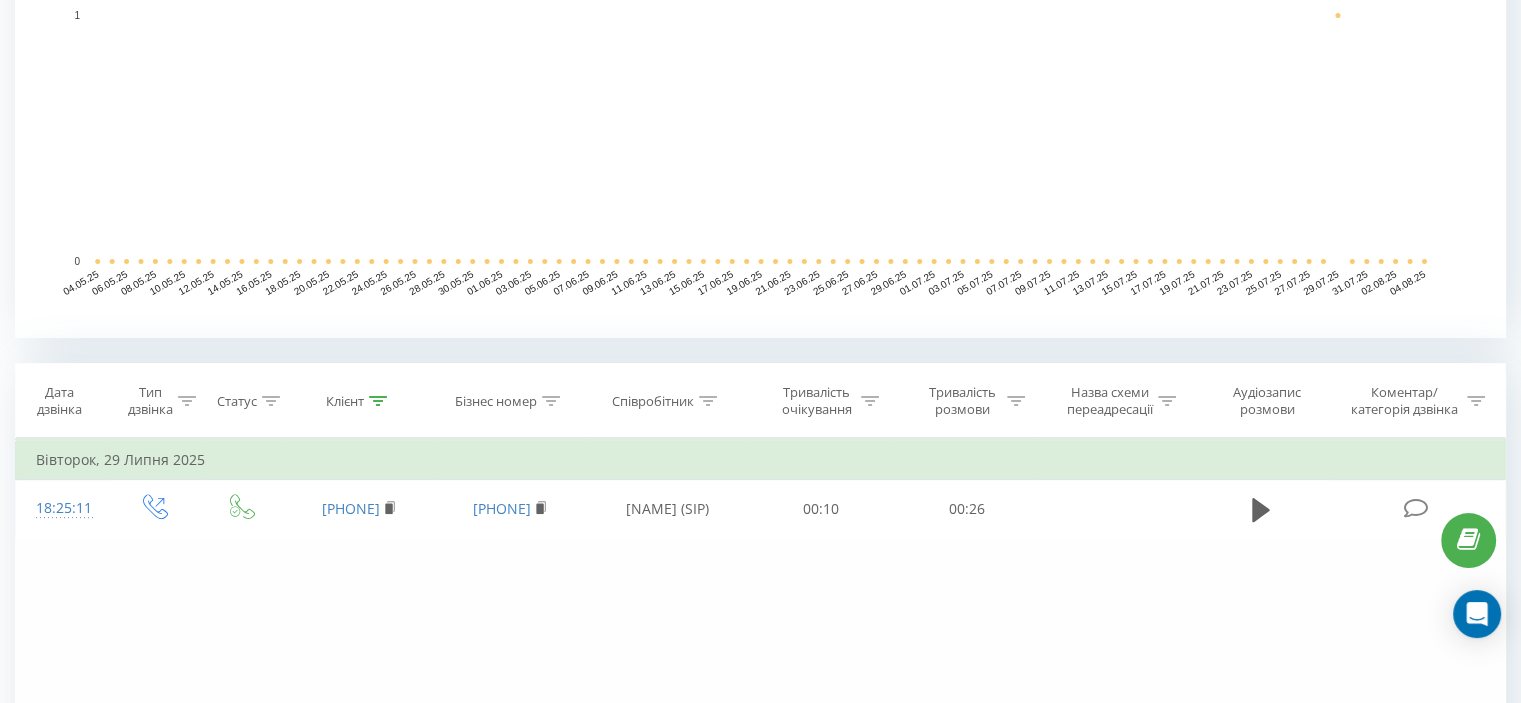 click 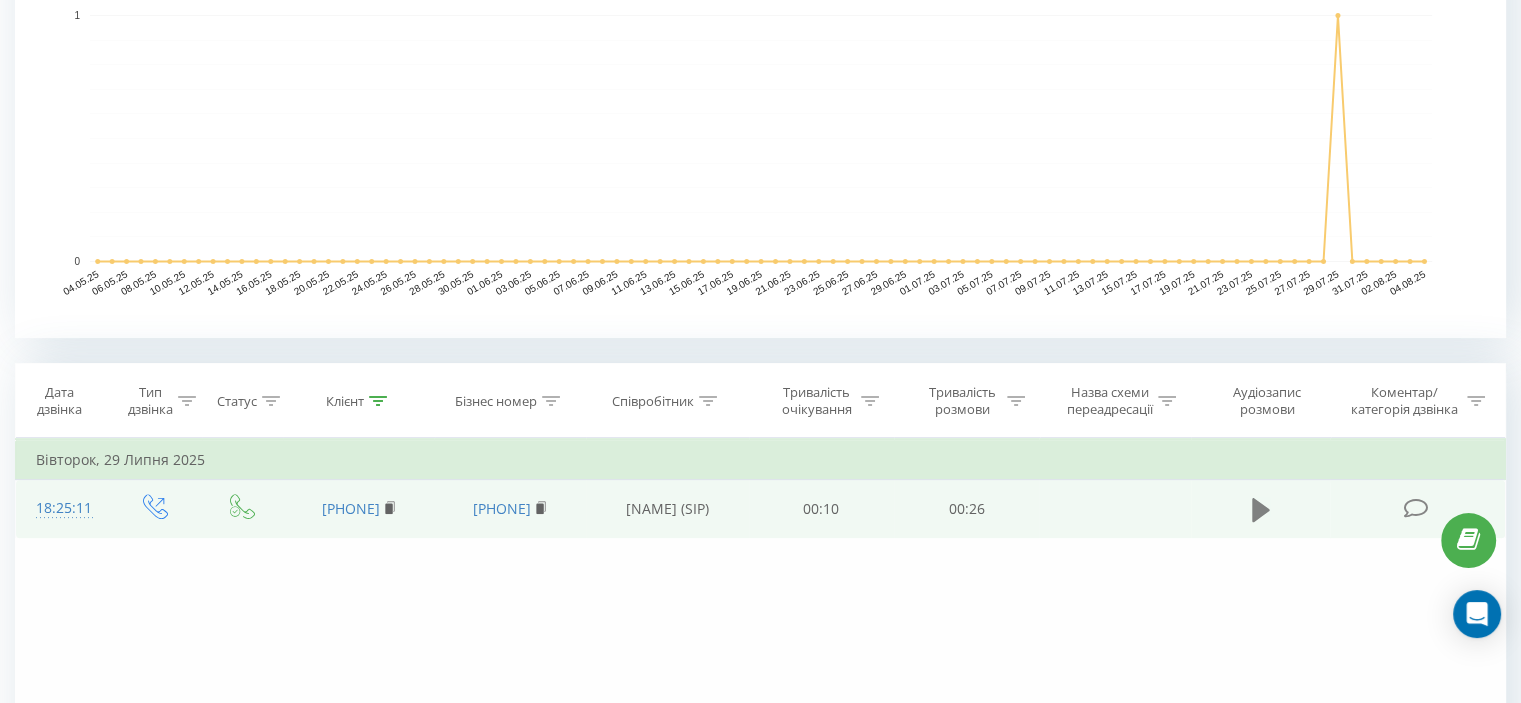 click 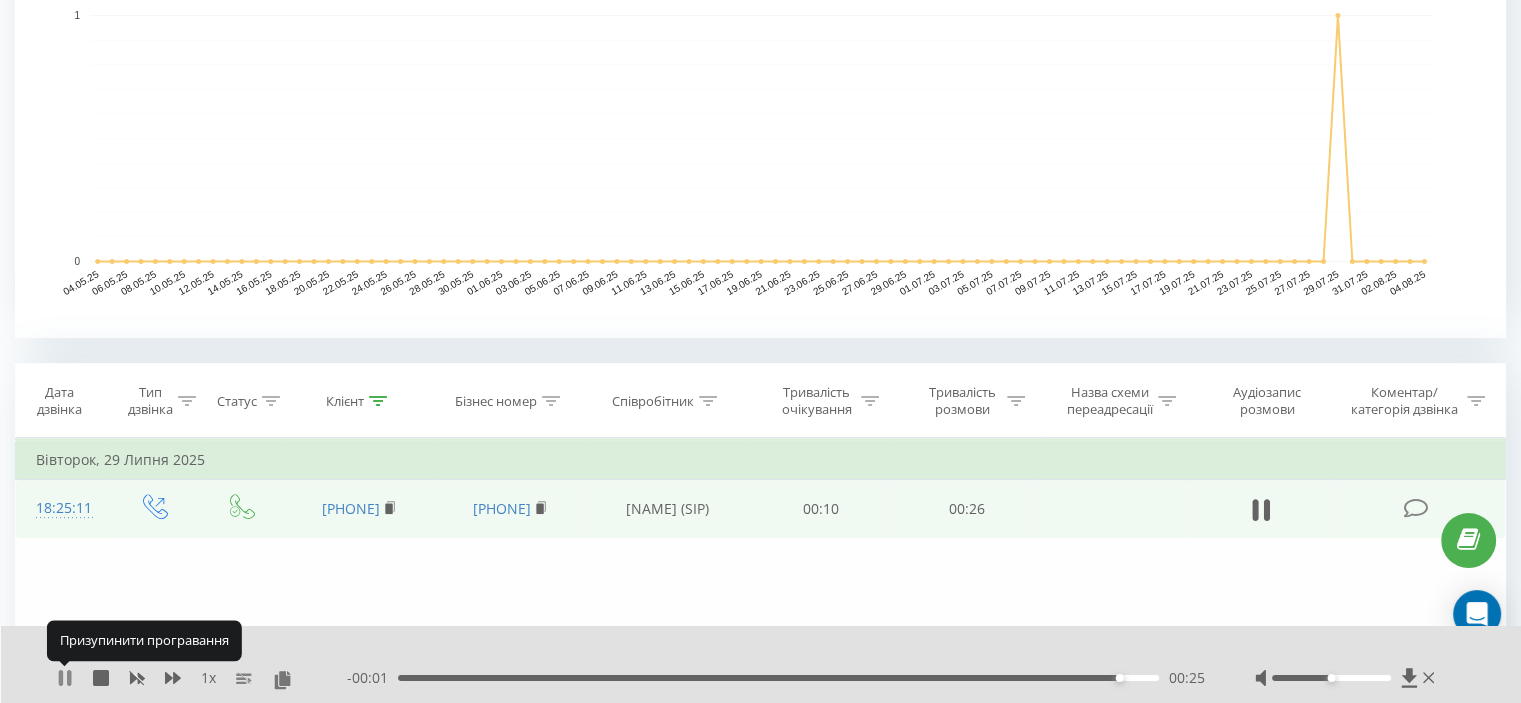 click 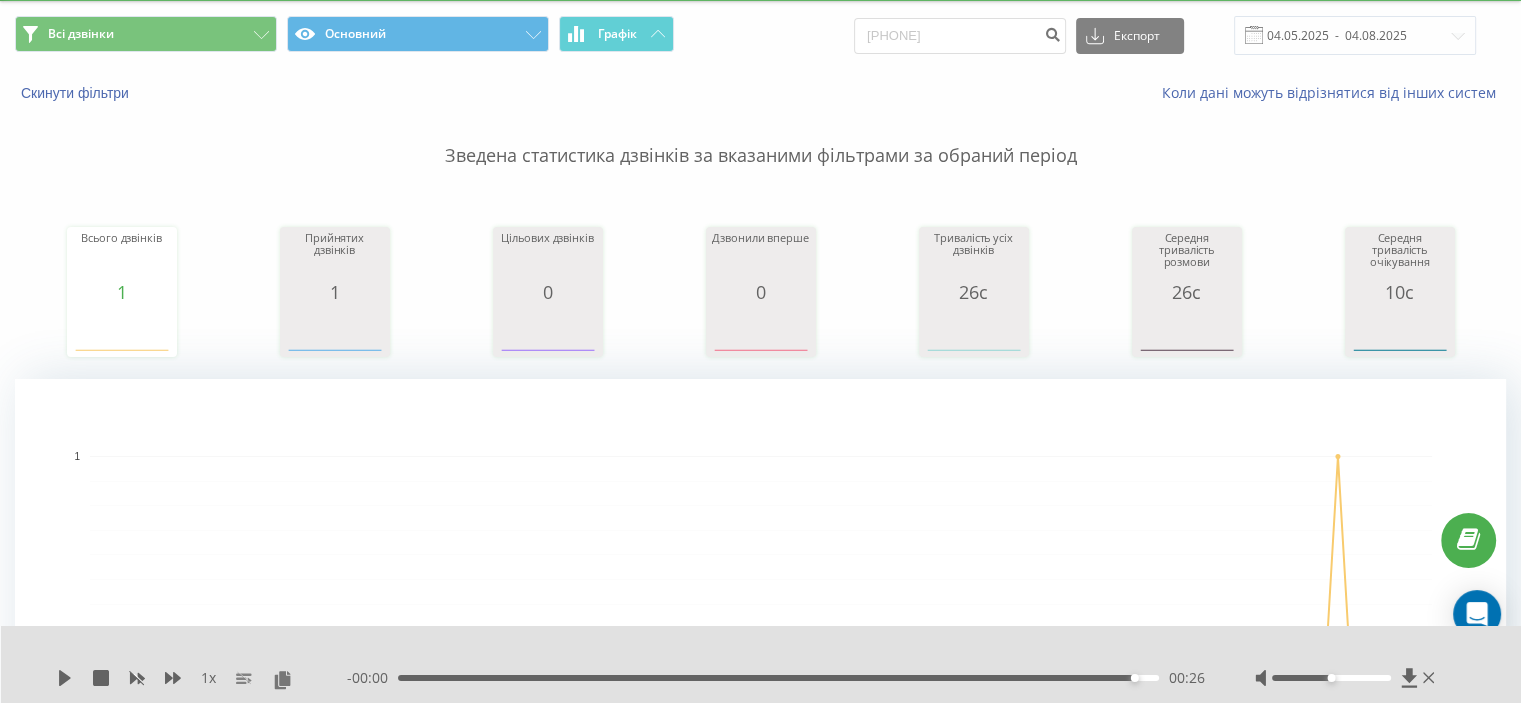 scroll, scrollTop: 0, scrollLeft: 0, axis: both 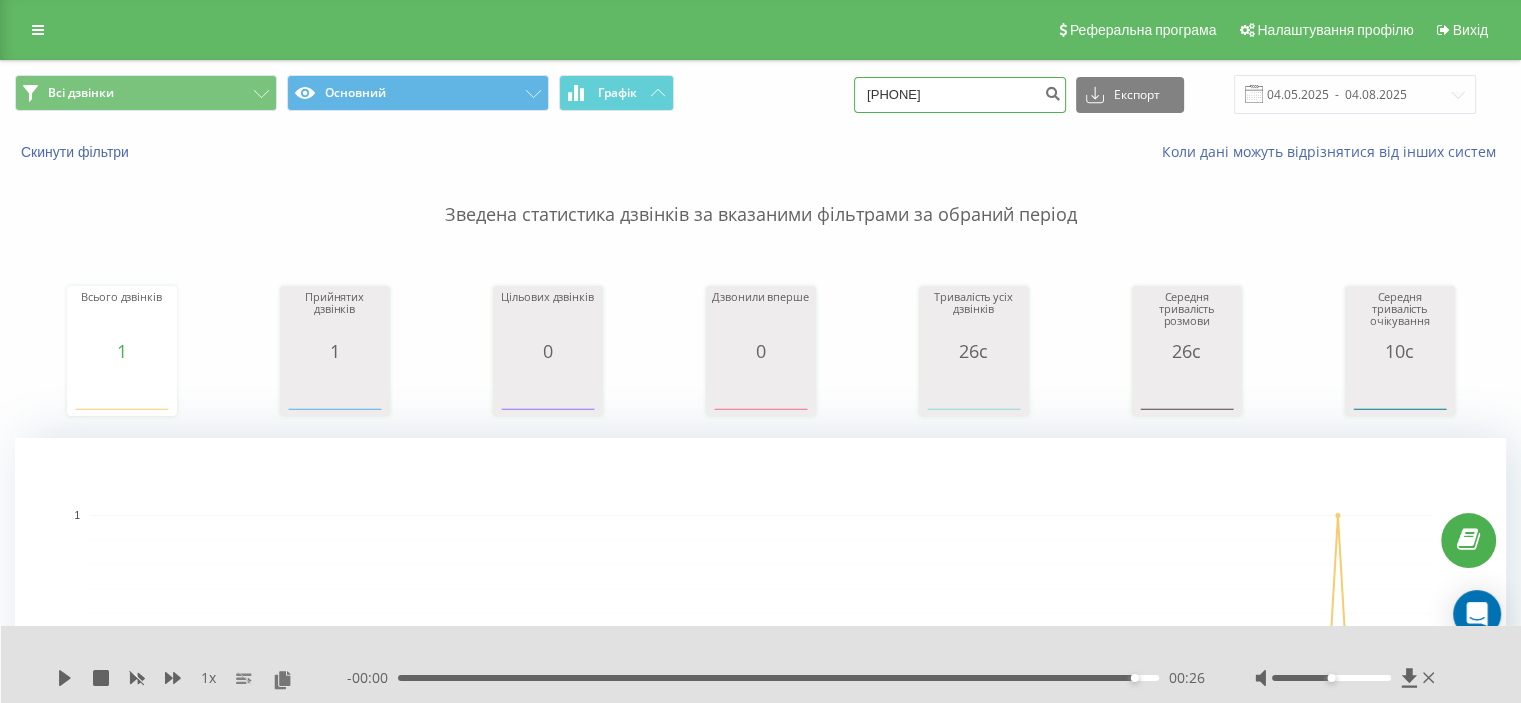 click on "380930221337" at bounding box center (960, 95) 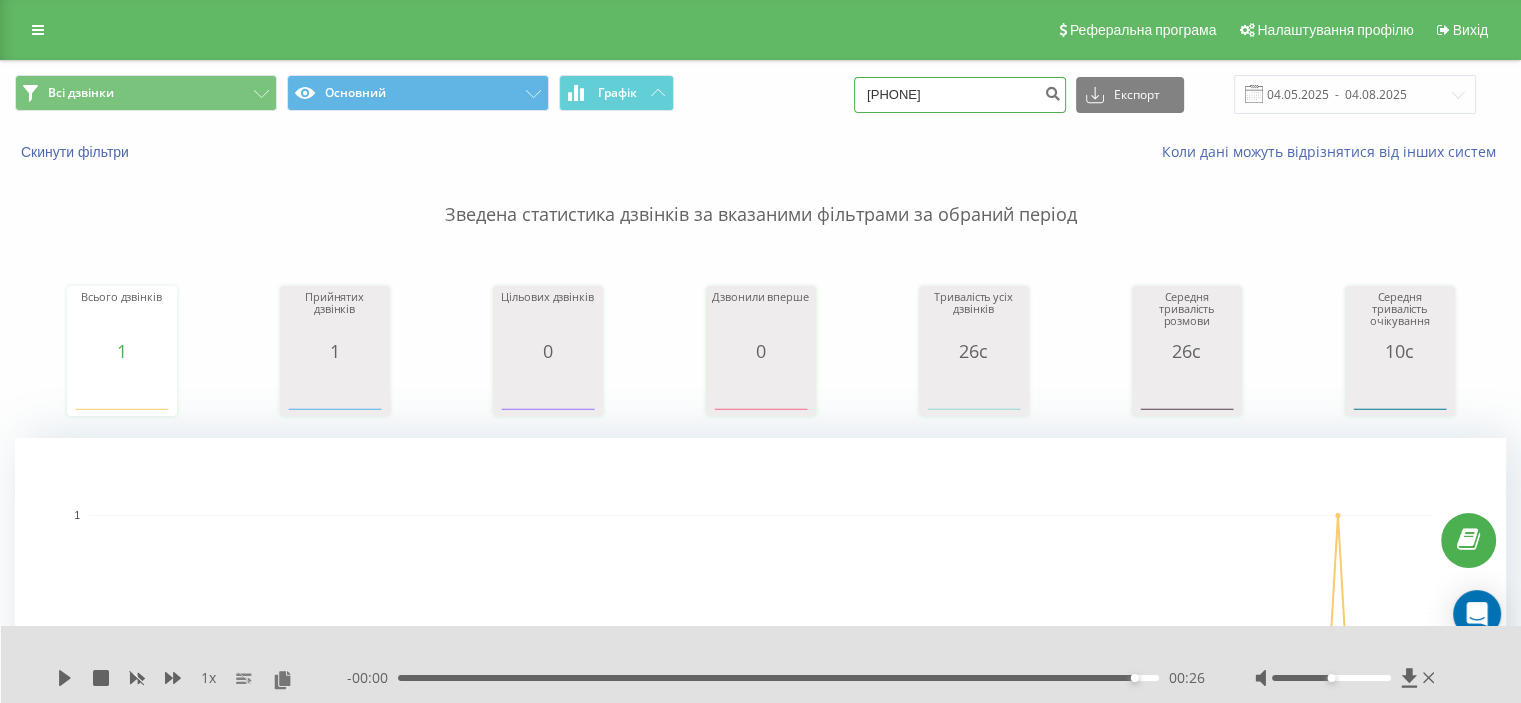 click on "380930221337" at bounding box center [960, 95] 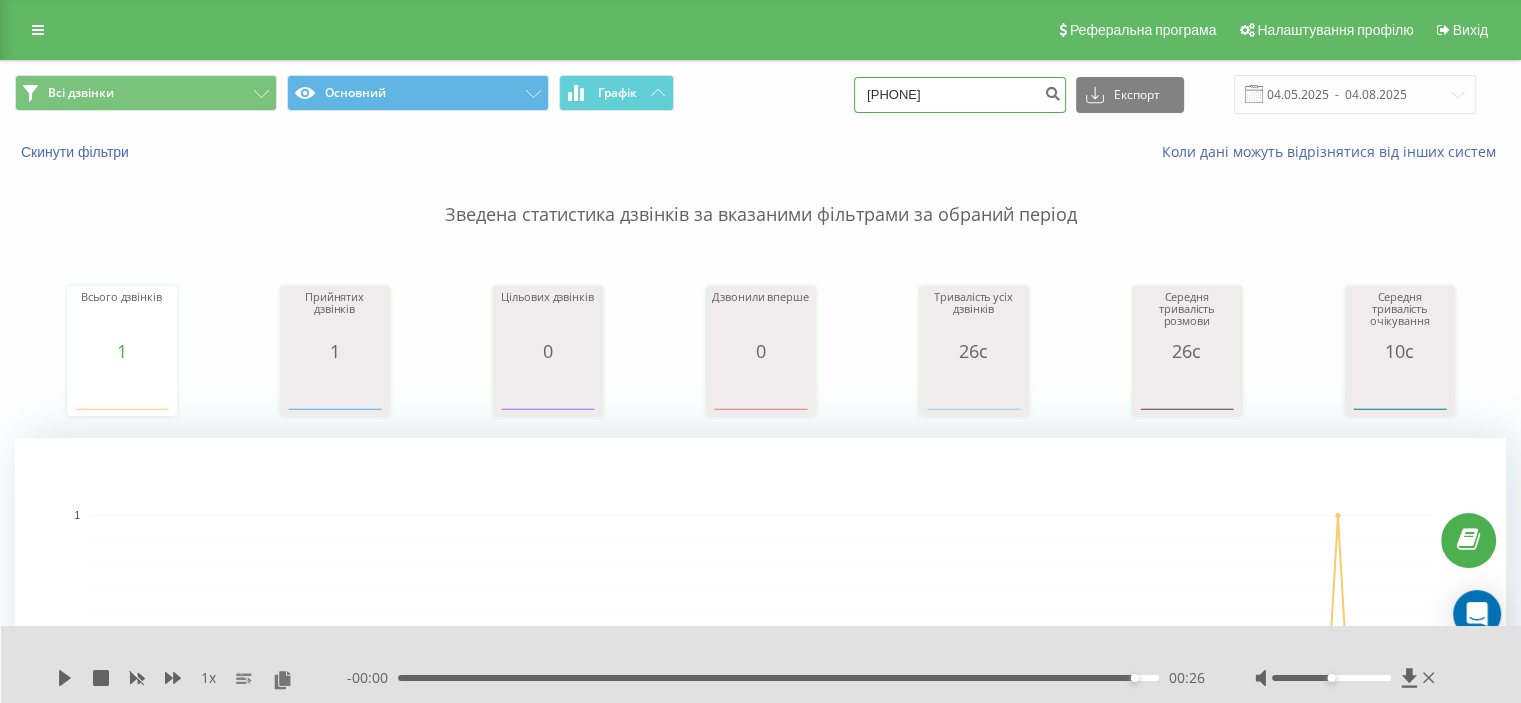type on "380976358143" 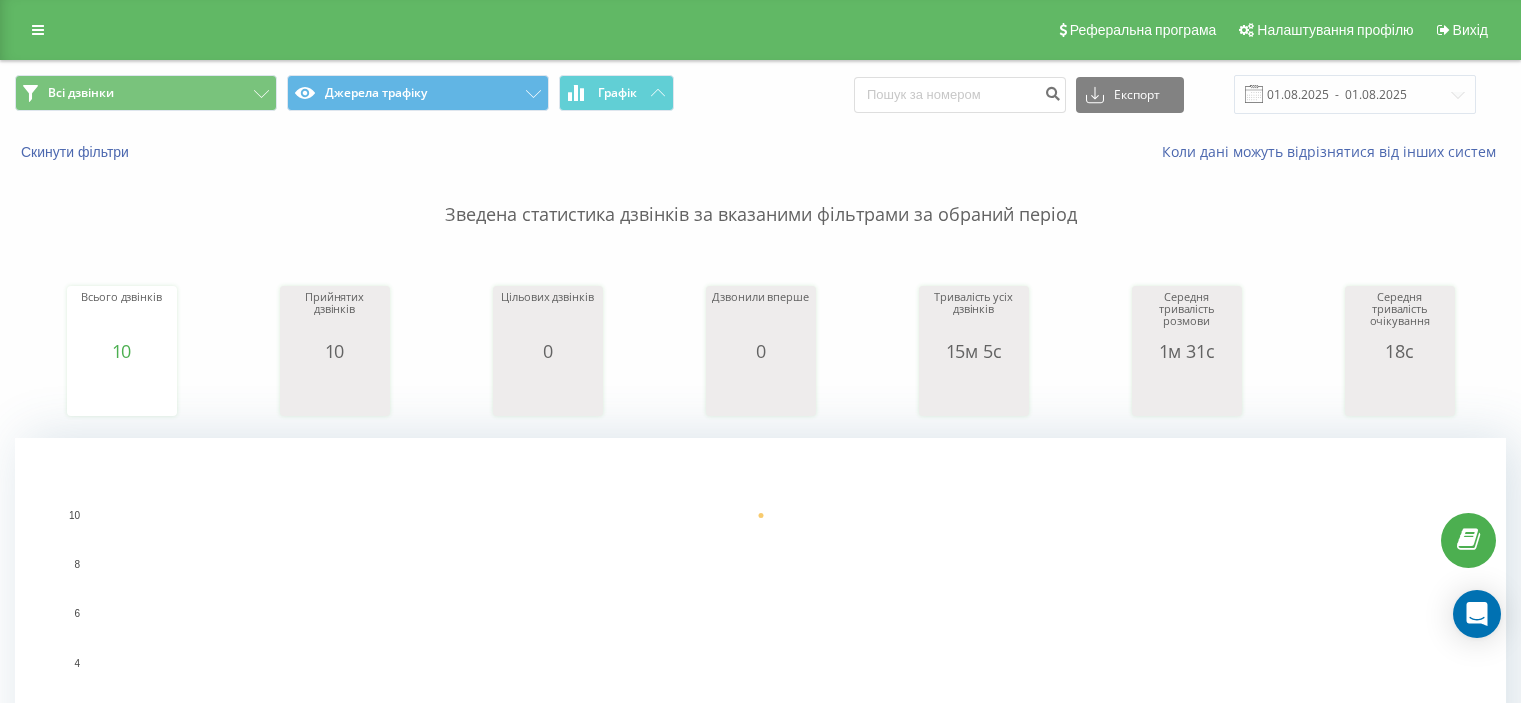 scroll, scrollTop: 0, scrollLeft: 0, axis: both 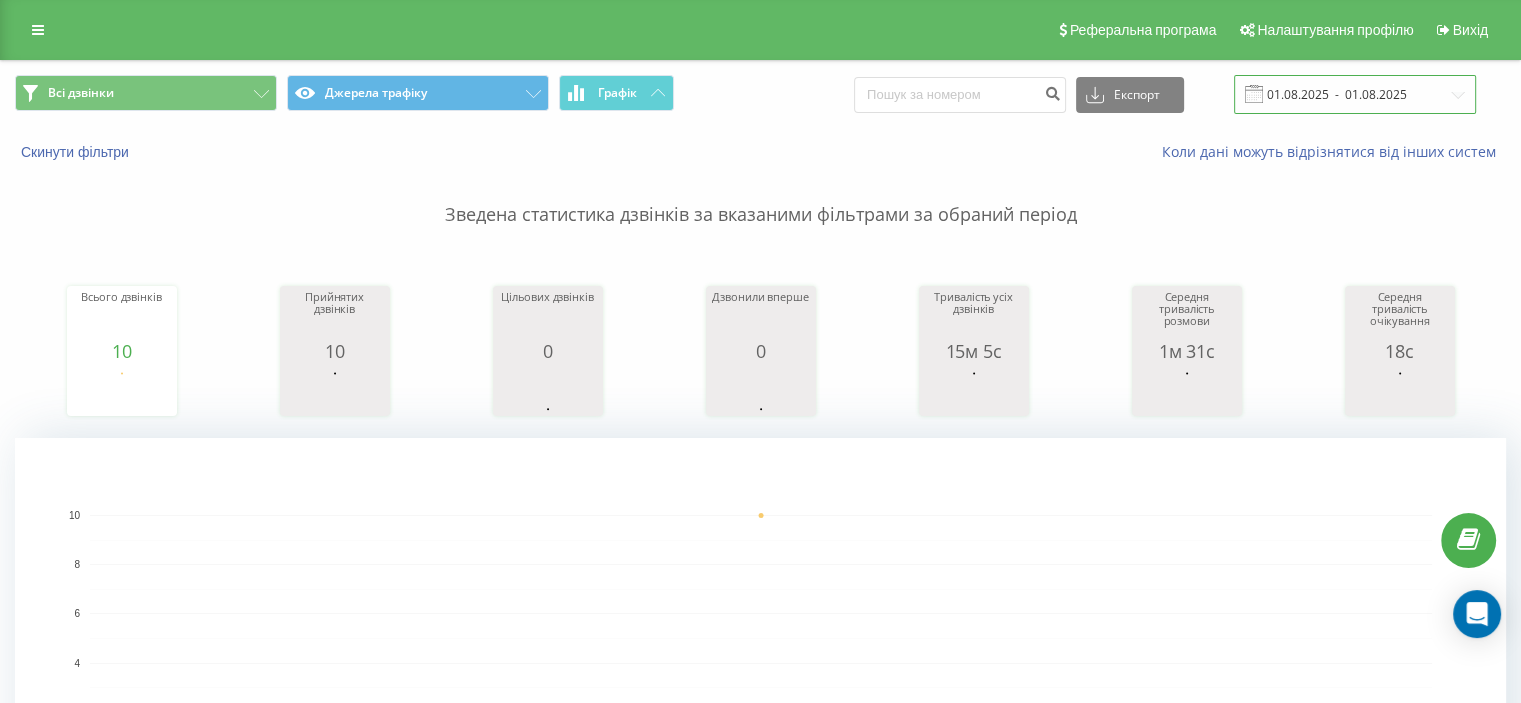 click on "01.08.2025  -  01.08.2025" at bounding box center [1355, 94] 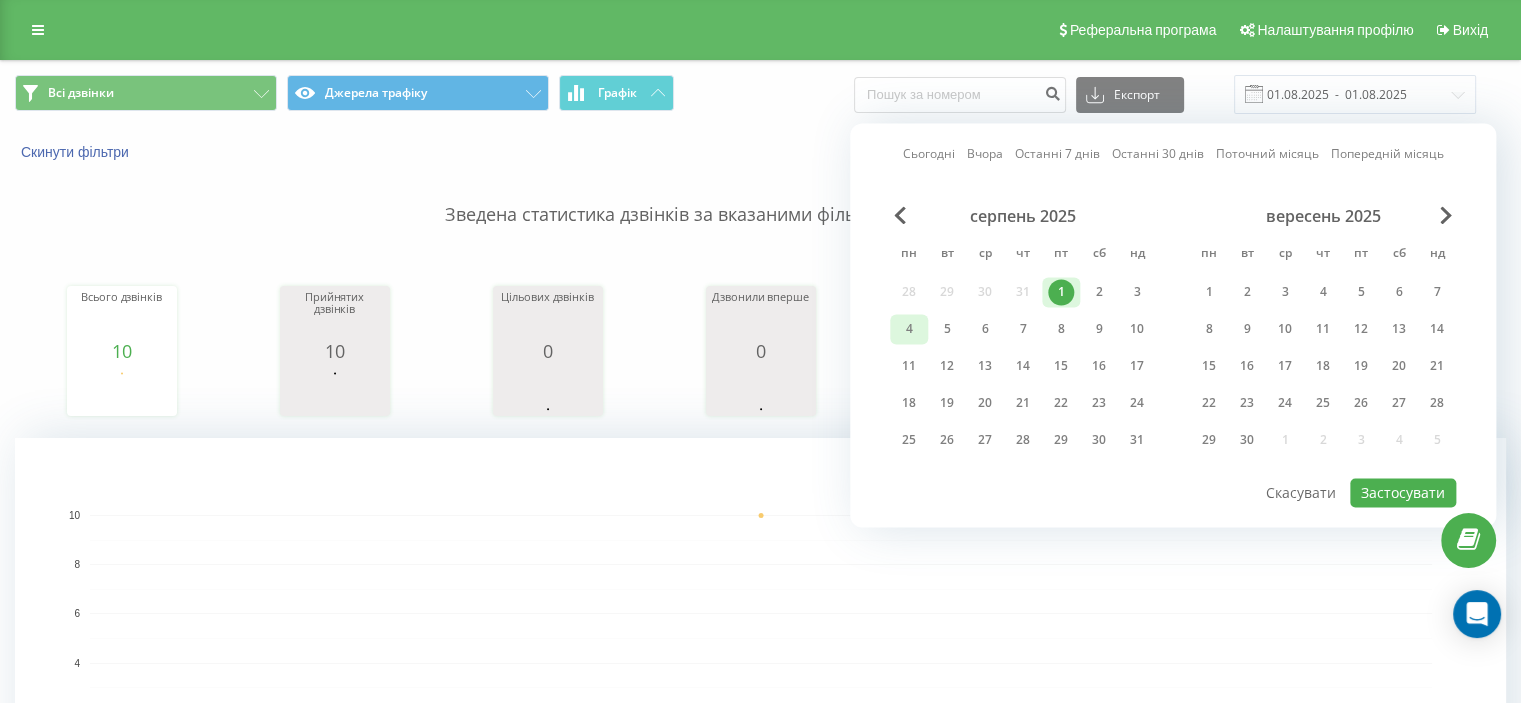 click on "4" at bounding box center [909, 329] 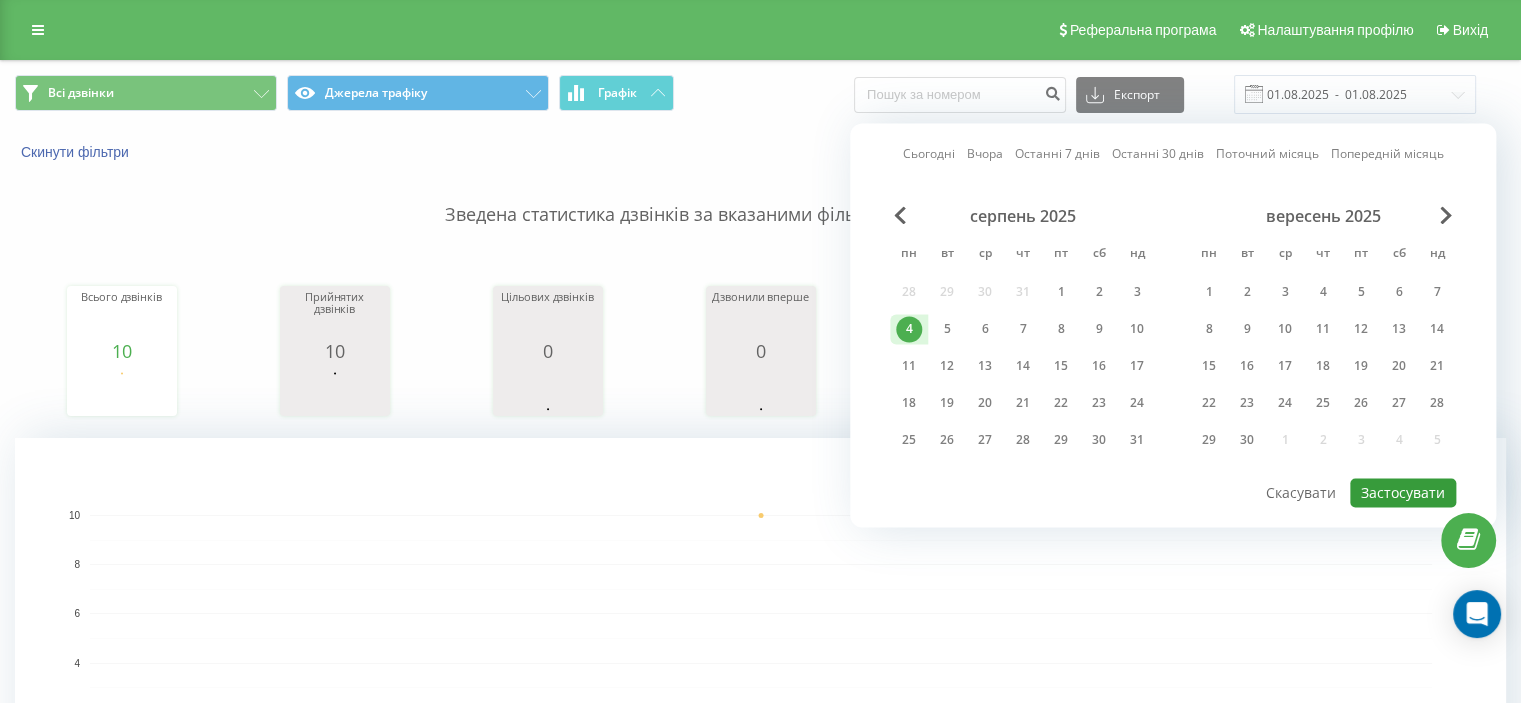 click on "Застосувати" at bounding box center (1403, 492) 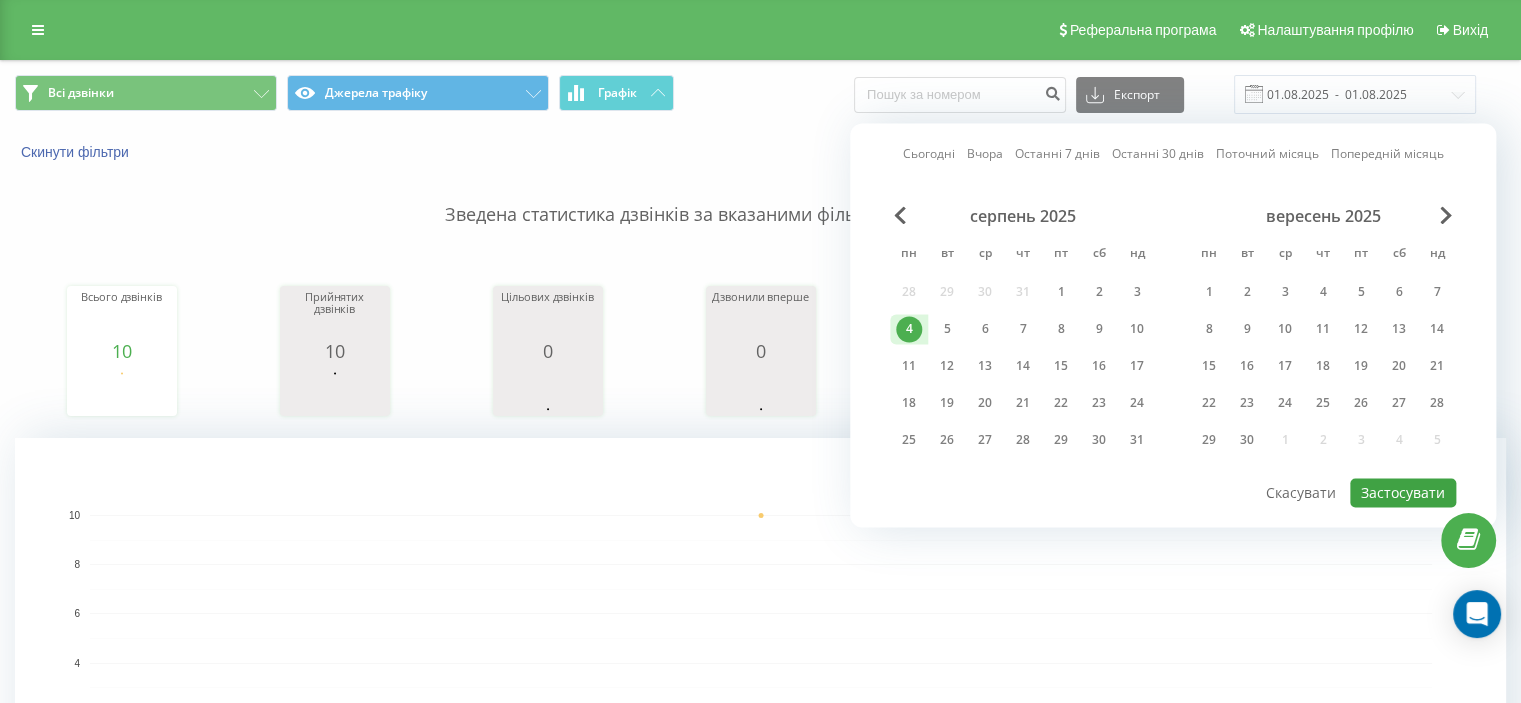 type on "04.08.2025  -  04.08.2025" 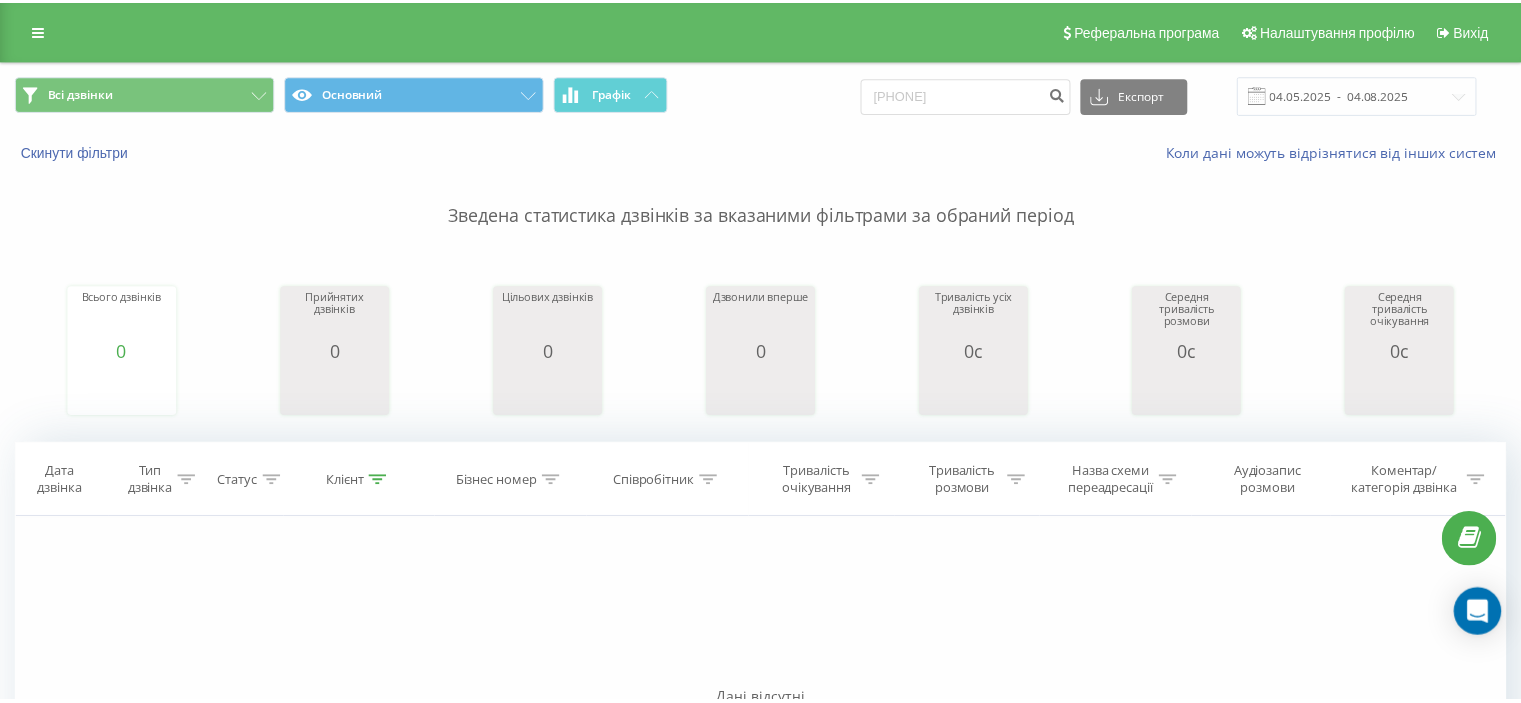 scroll, scrollTop: 0, scrollLeft: 0, axis: both 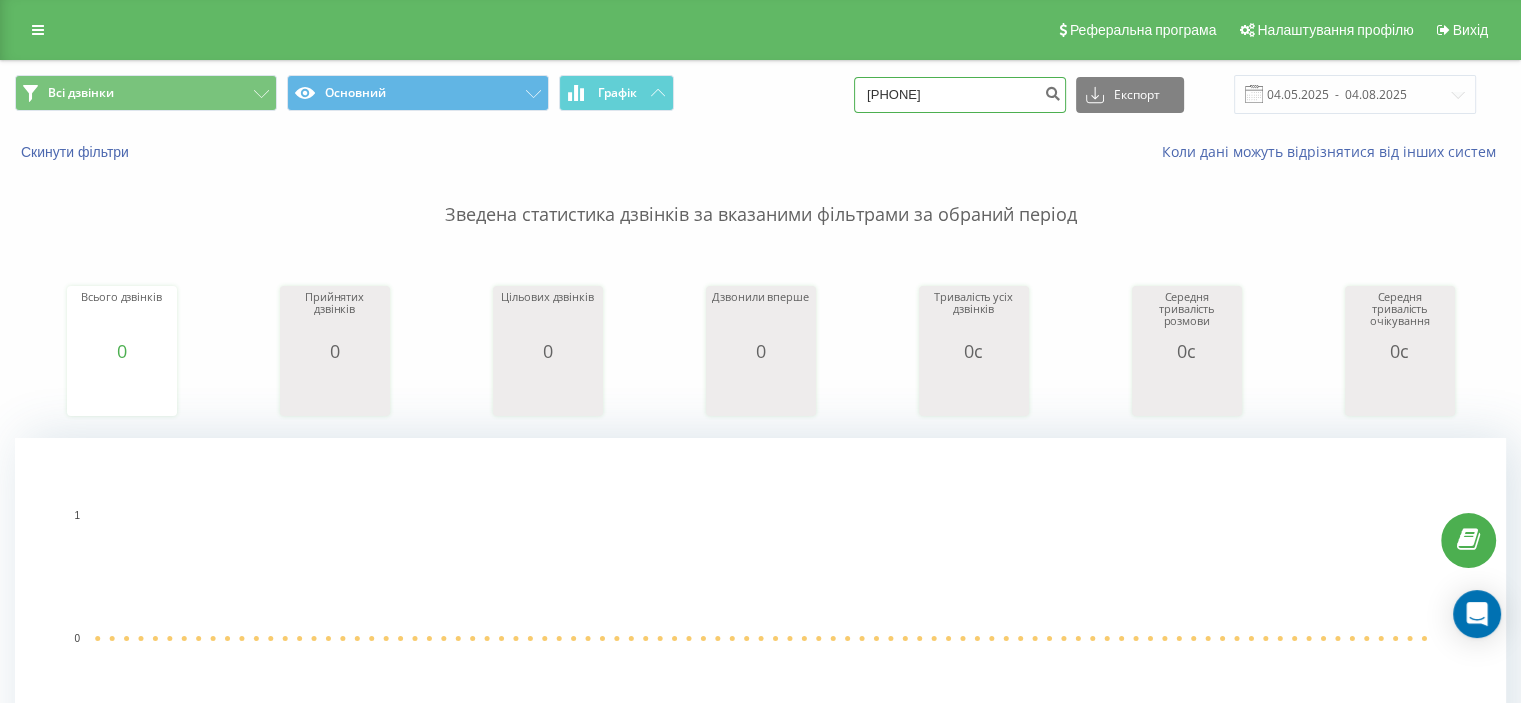 click on "[PHONE]" at bounding box center [960, 95] 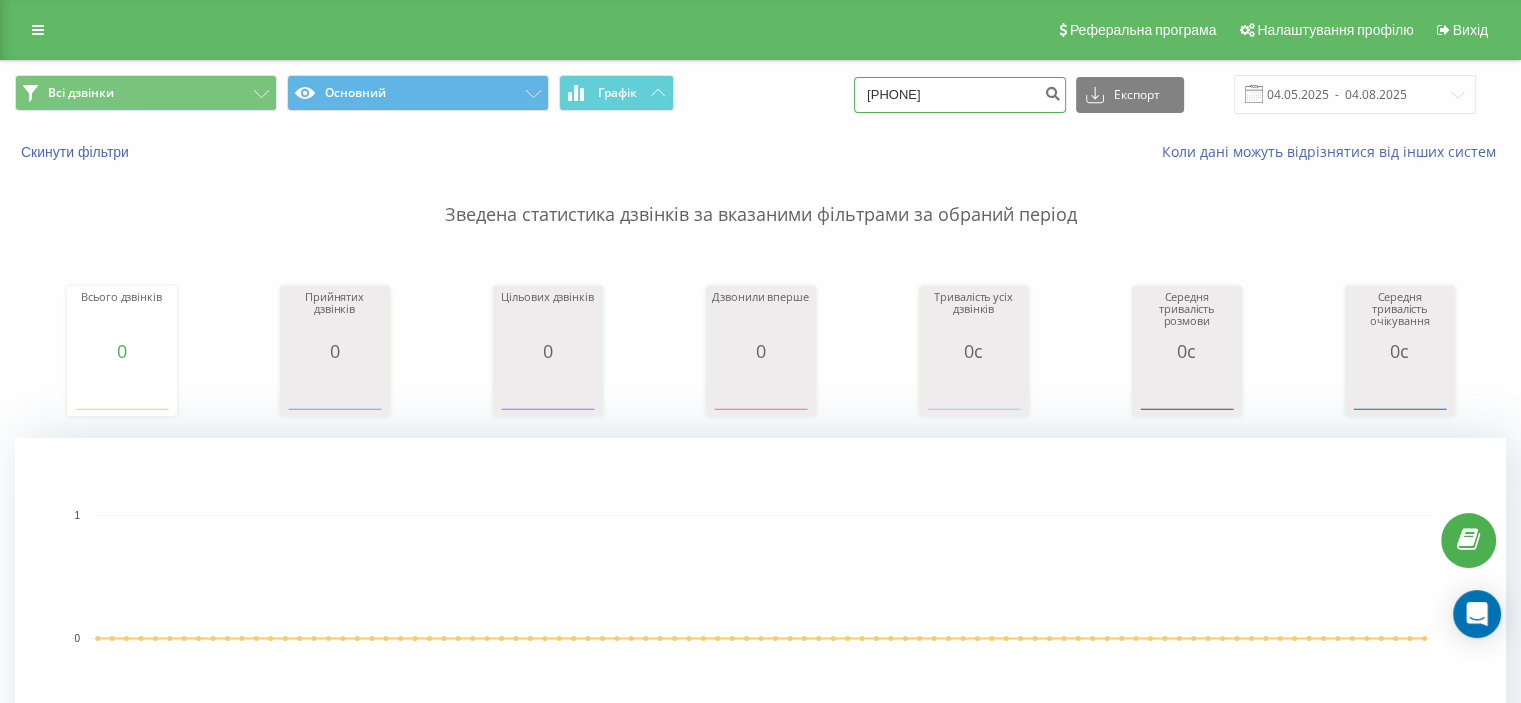 paste on "635108014" 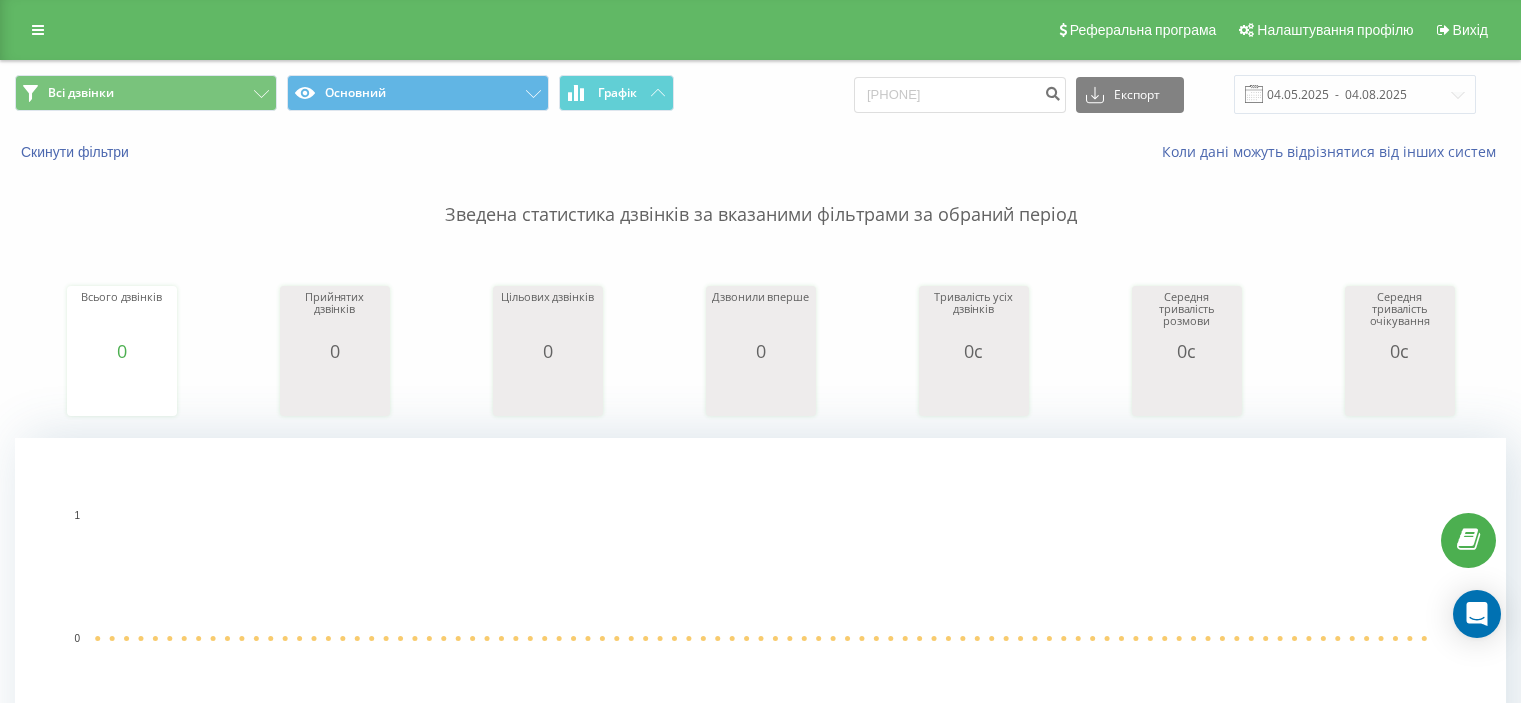scroll, scrollTop: 0, scrollLeft: 0, axis: both 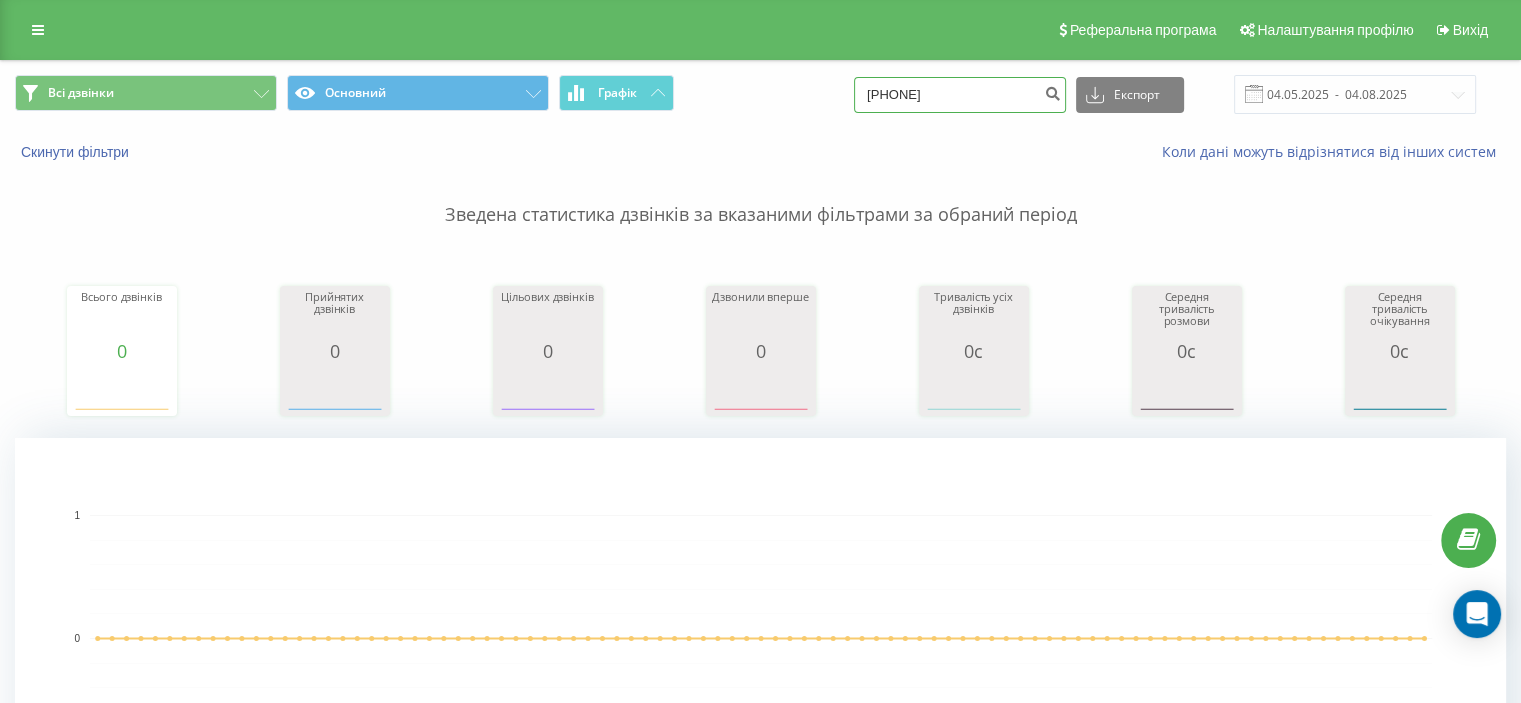 click on "[PHONE]" at bounding box center (960, 95) 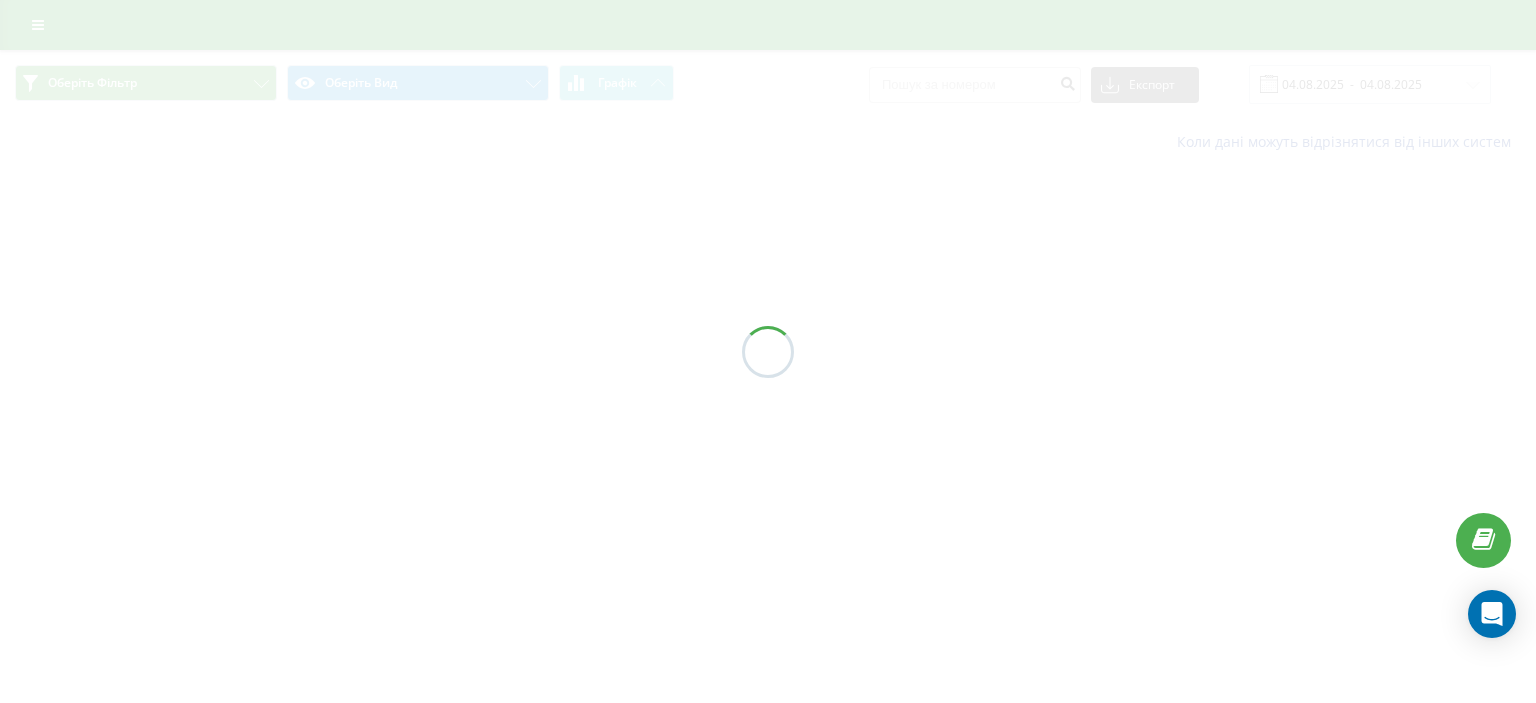 scroll, scrollTop: 0, scrollLeft: 0, axis: both 